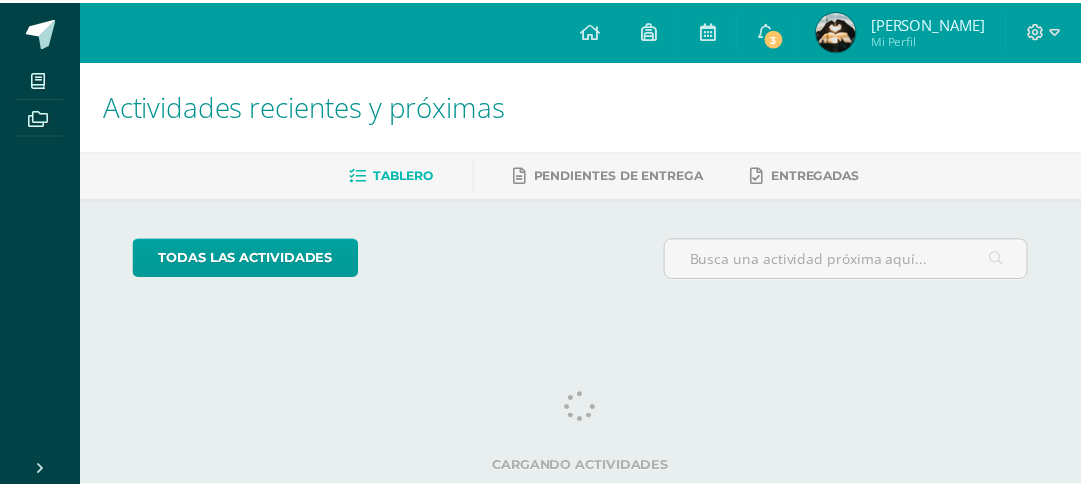 scroll, scrollTop: 0, scrollLeft: 0, axis: both 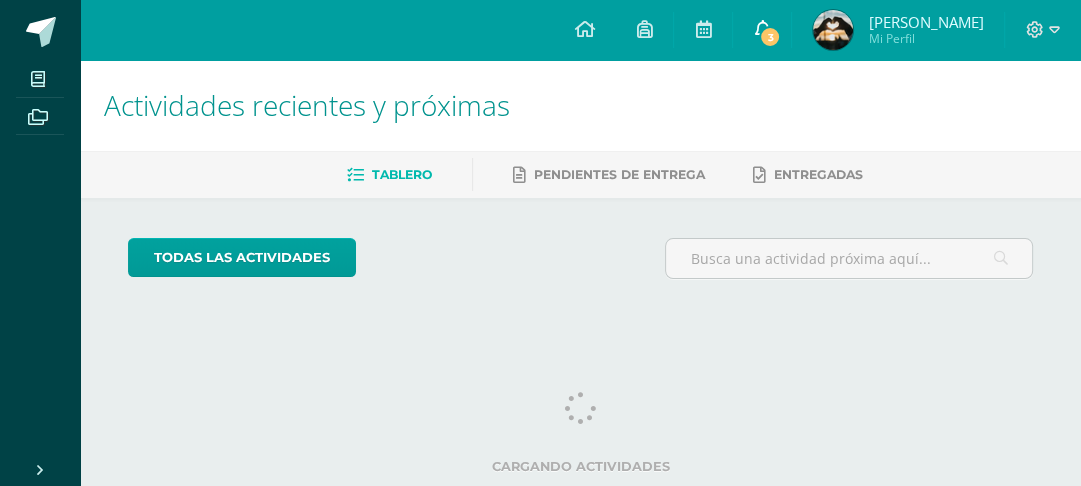 drag, startPoint x: 0, startPoint y: 0, endPoint x: 806, endPoint y: 31, distance: 806.59595 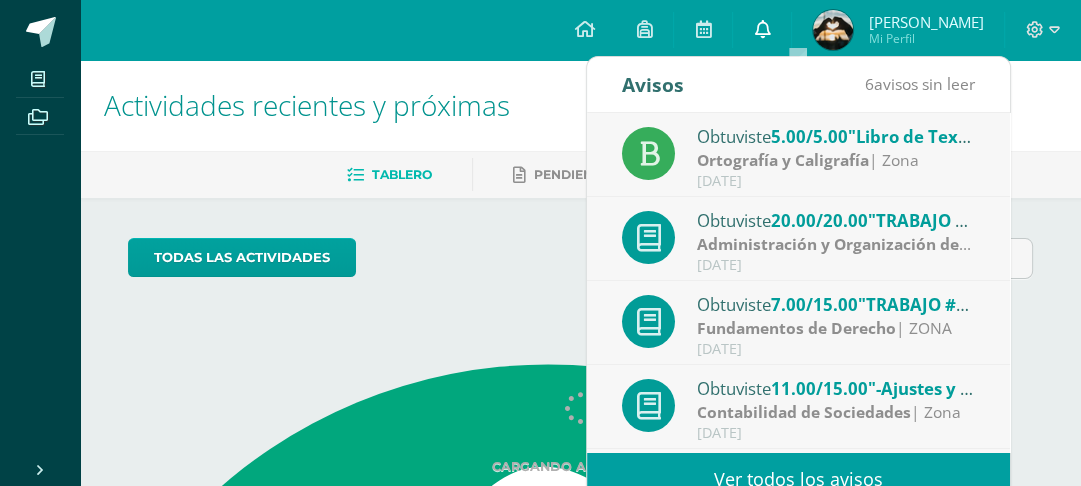 scroll, scrollTop: 118, scrollLeft: 0, axis: vertical 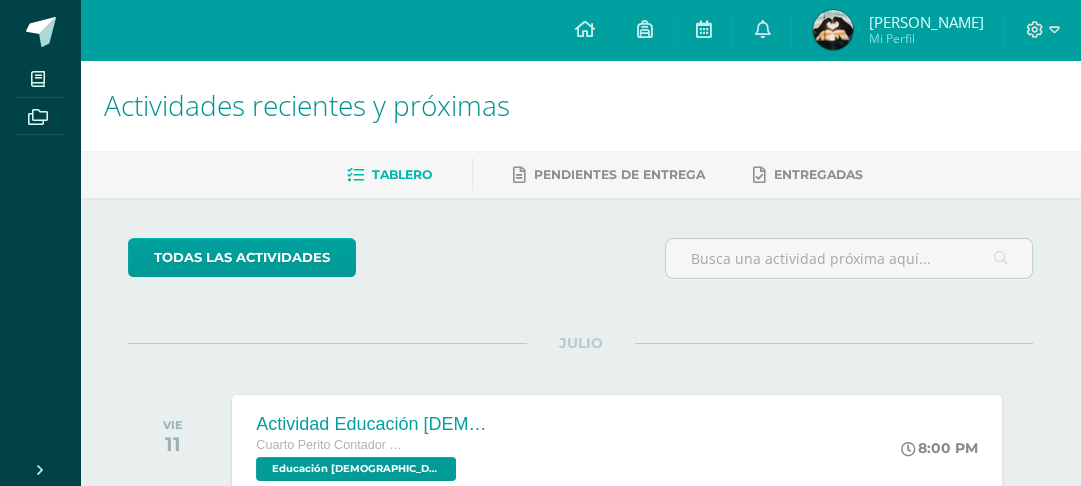 click at bounding box center (833, 30) 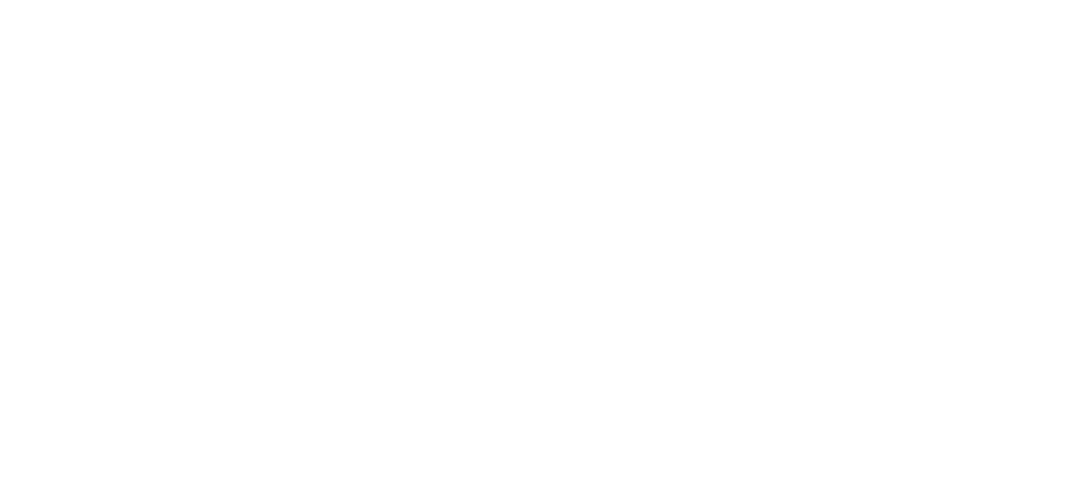 scroll, scrollTop: 0, scrollLeft: 0, axis: both 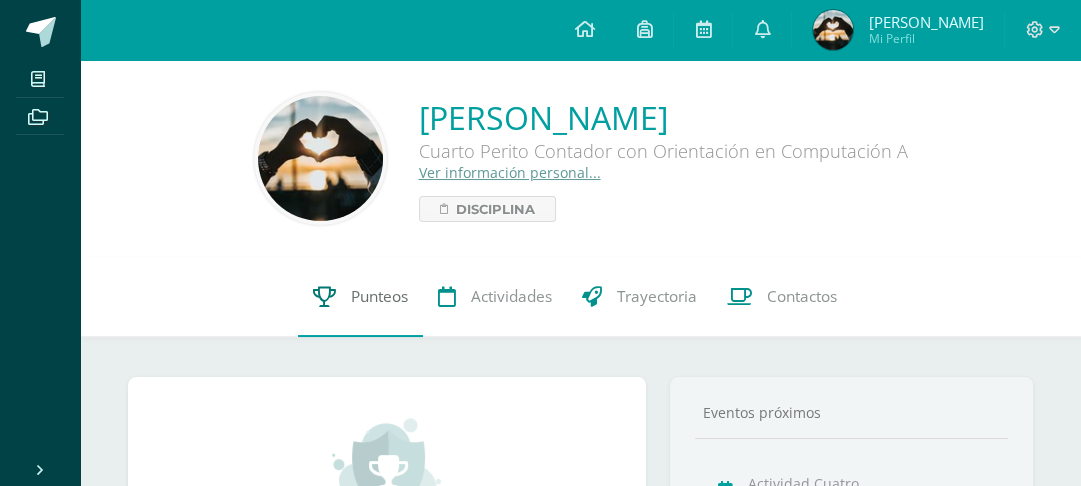 click on "Punteos" at bounding box center [379, 296] 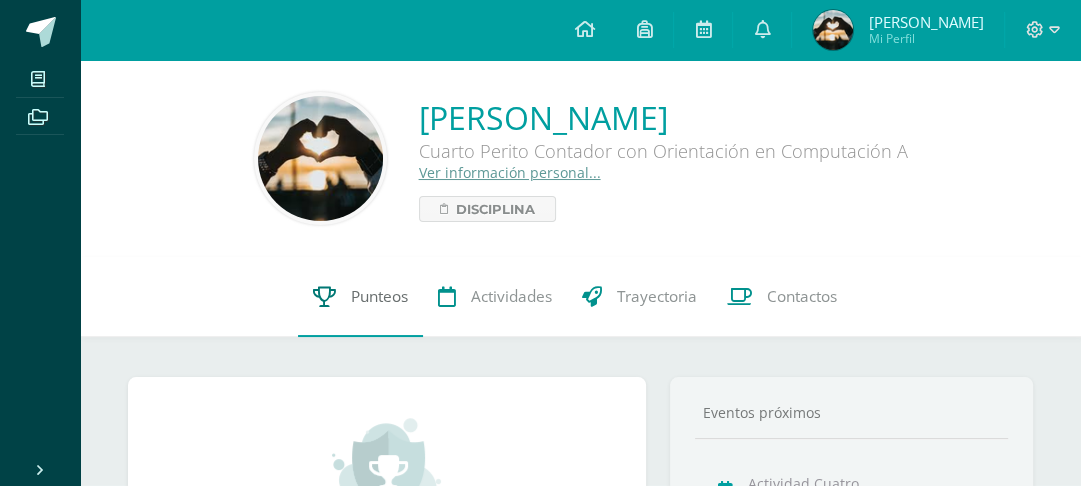scroll, scrollTop: 118, scrollLeft: 0, axis: vertical 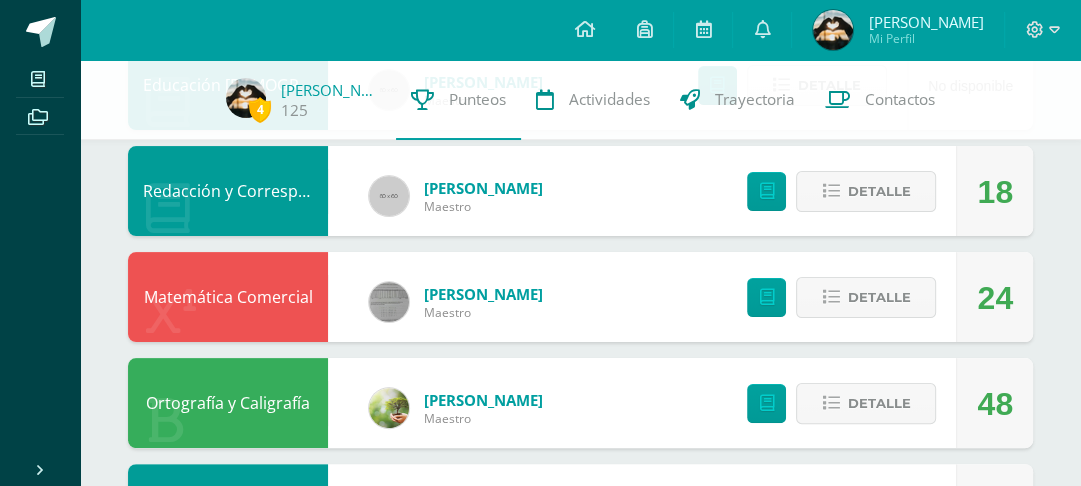 drag, startPoint x: 1090, startPoint y: 41, endPoint x: 1064, endPoint y: 116, distance: 79.37884 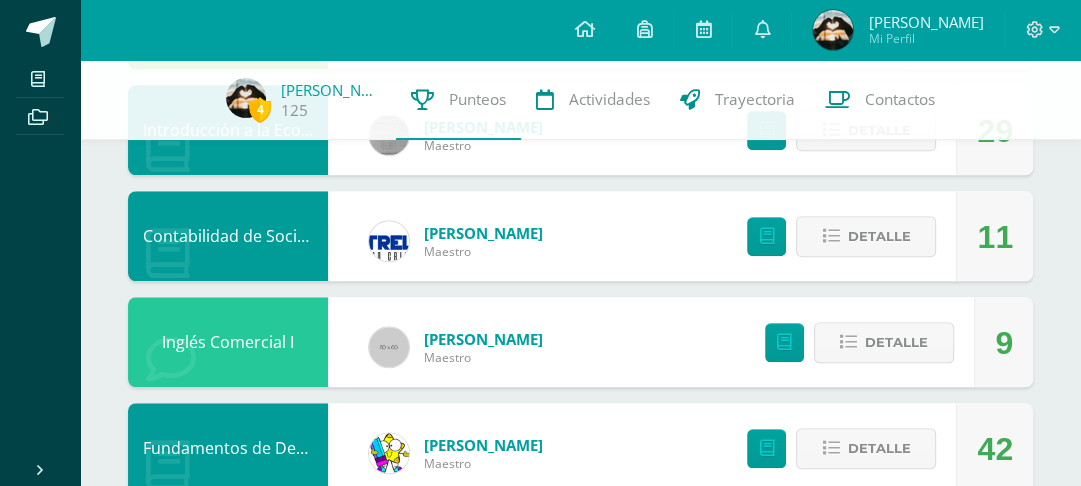 scroll, scrollTop: 1086, scrollLeft: 0, axis: vertical 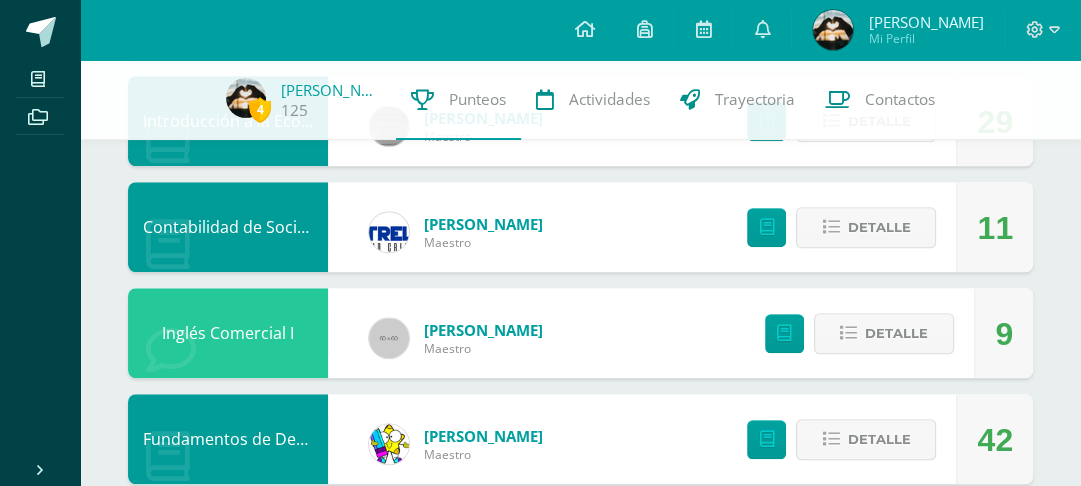 click on "Detalle" at bounding box center [878, 121] 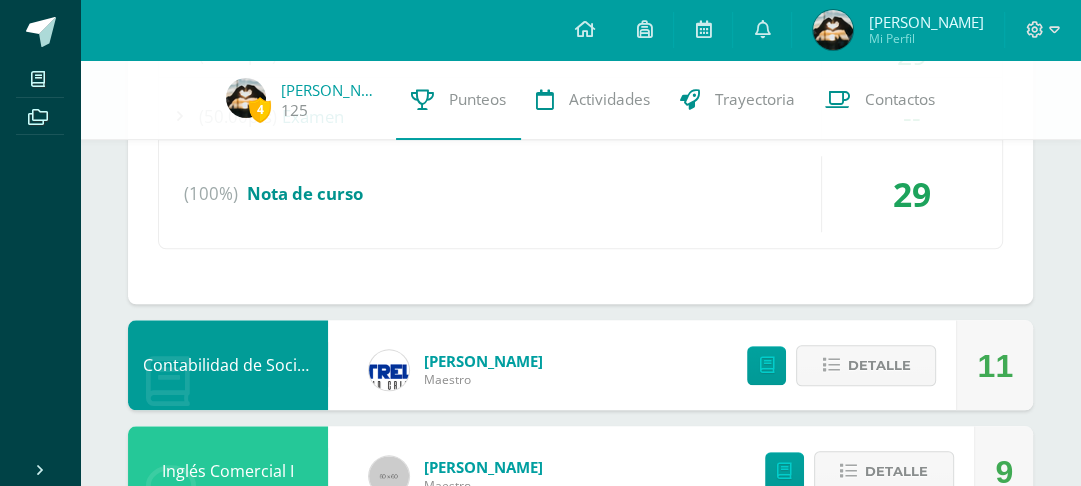 scroll, scrollTop: 1337, scrollLeft: 0, axis: vertical 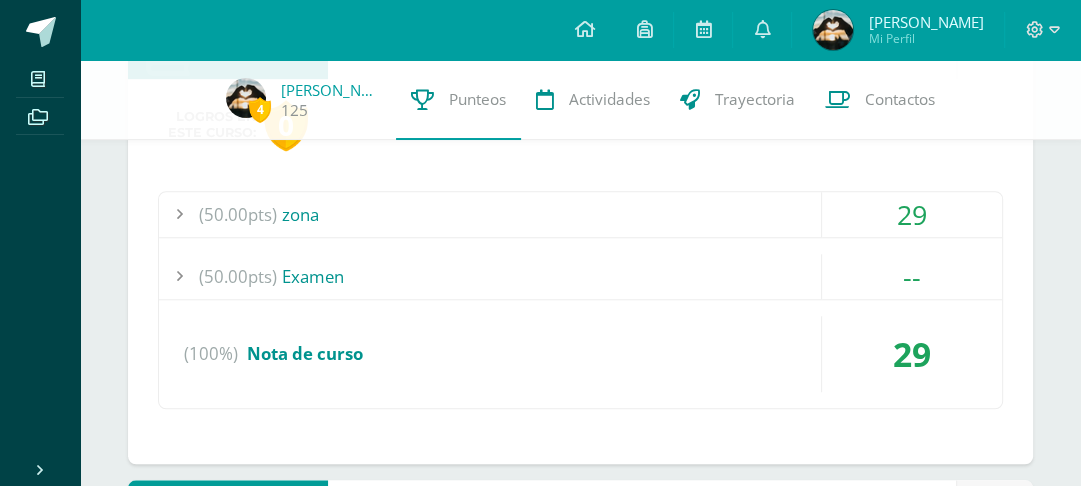 click on "(50.00pts)
zona" at bounding box center [580, 214] 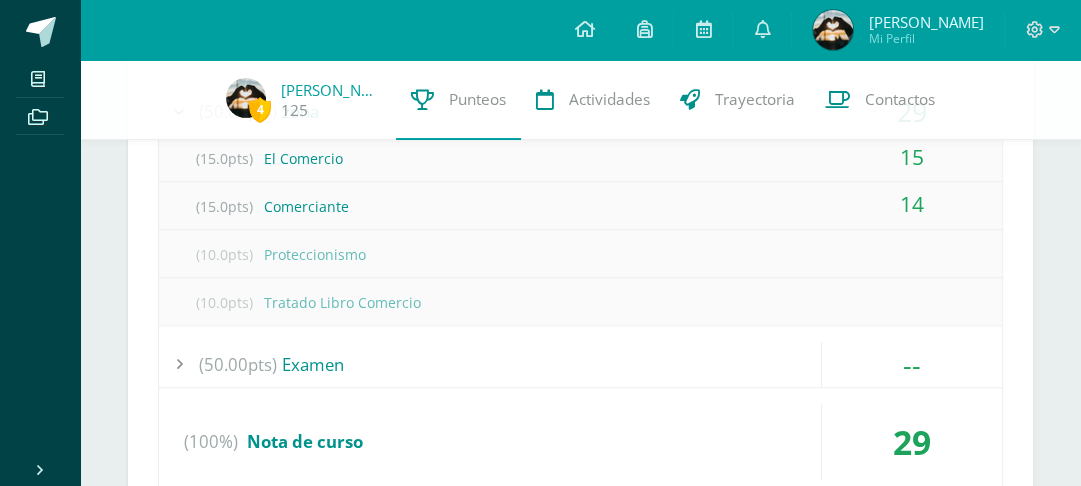 scroll, scrollTop: 1272, scrollLeft: 0, axis: vertical 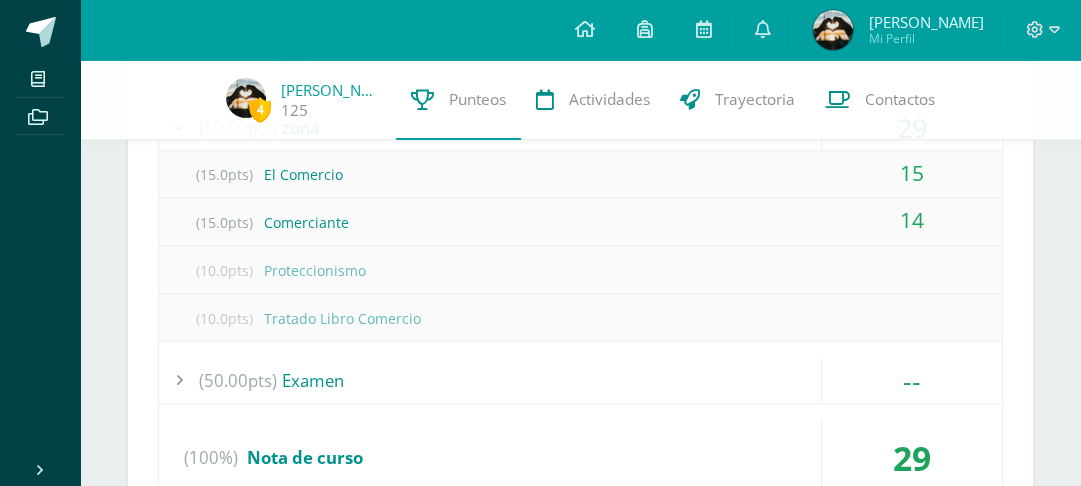click on "Logros en
este curso:
0
(50.00pts)
zona
29
(15.0pts)  El Comercio
15
(15.0pts)" at bounding box center [580, 280] 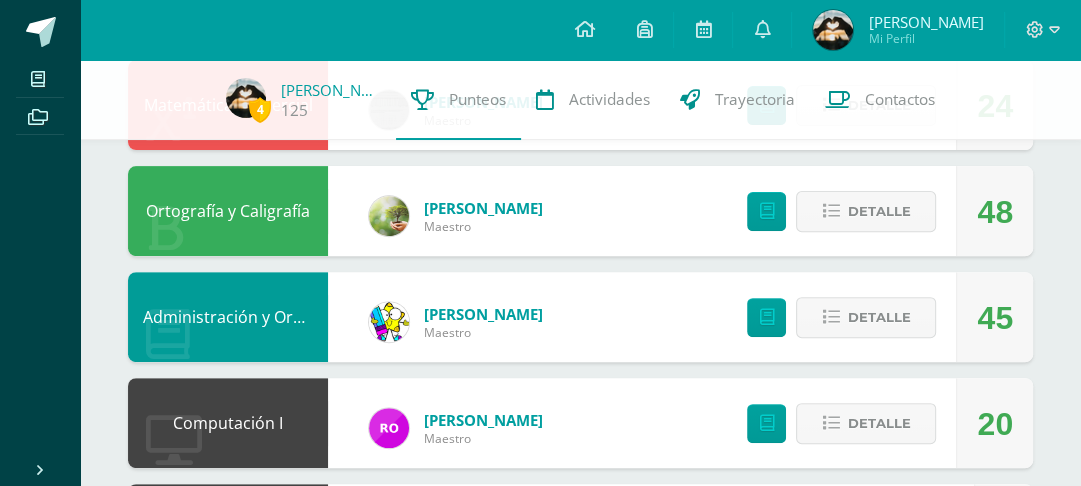 scroll, scrollTop: 470, scrollLeft: 0, axis: vertical 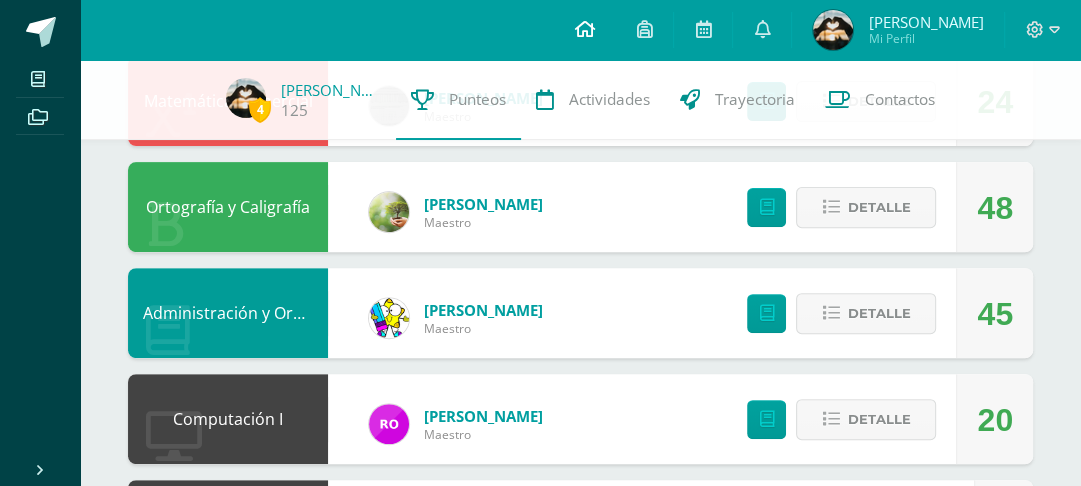 click at bounding box center [584, 30] 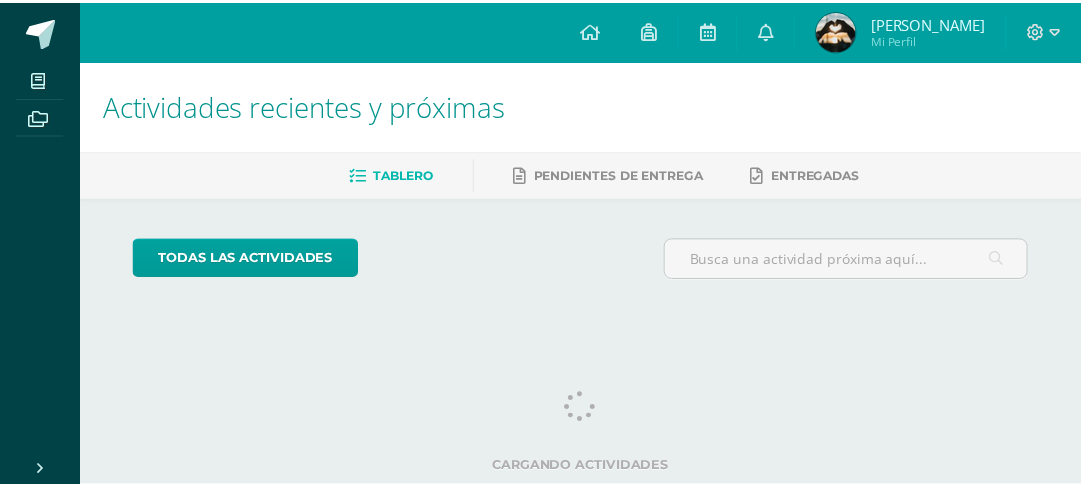 scroll, scrollTop: 0, scrollLeft: 0, axis: both 